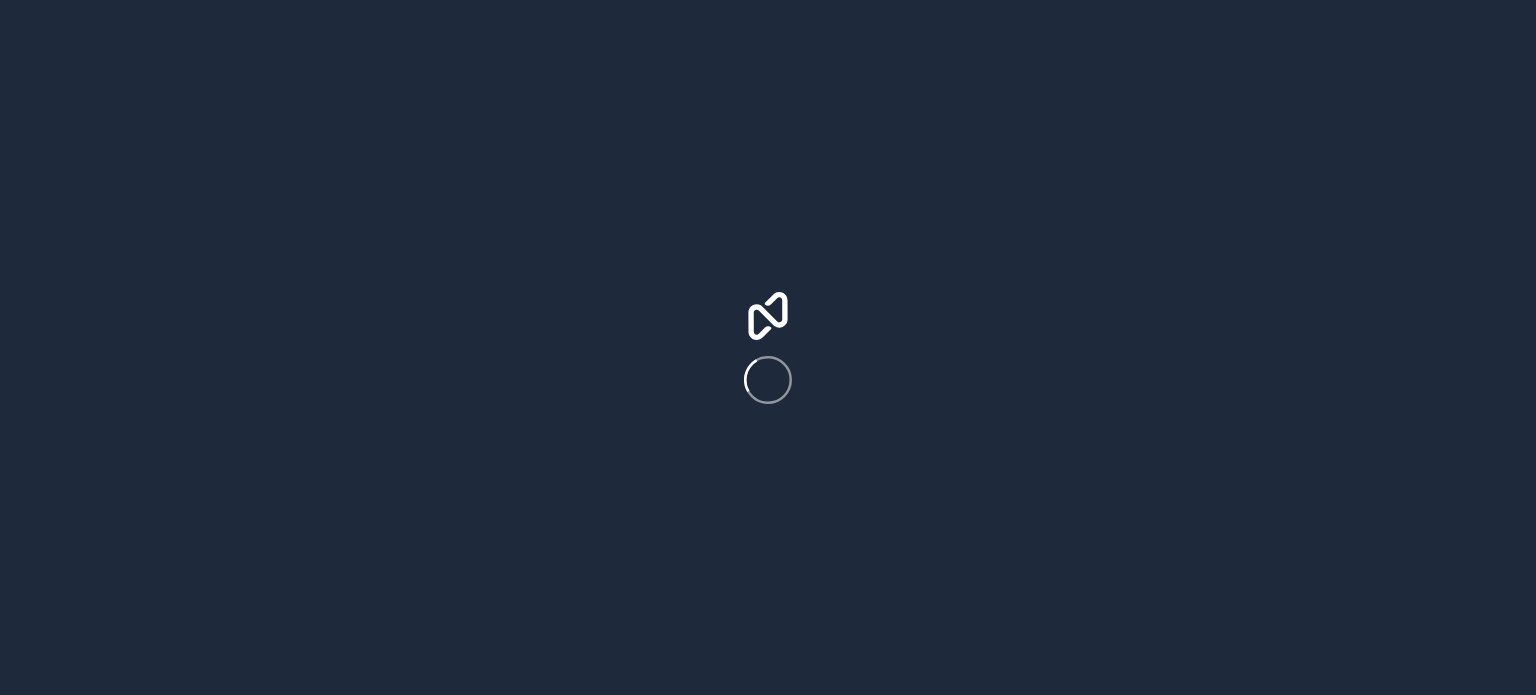 scroll, scrollTop: 0, scrollLeft: 0, axis: both 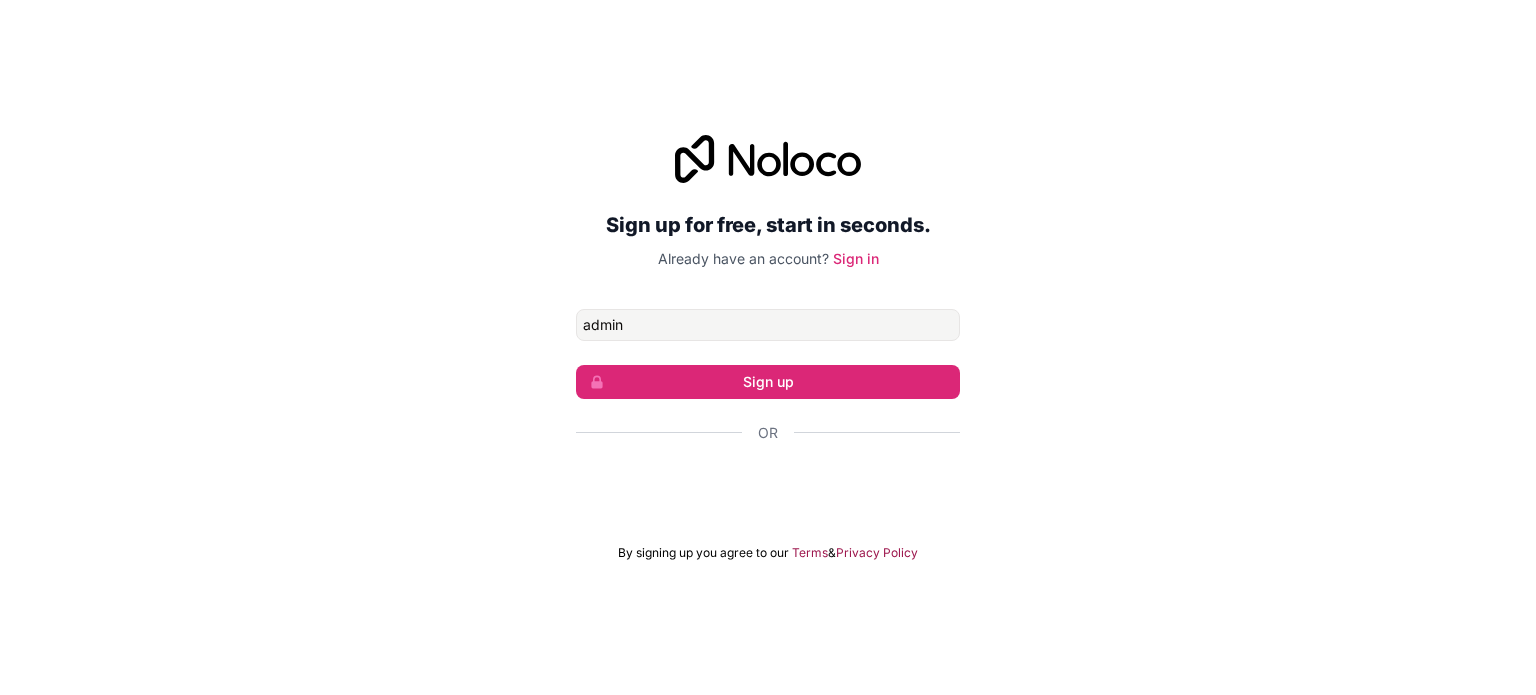 type on "[EMAIL]" 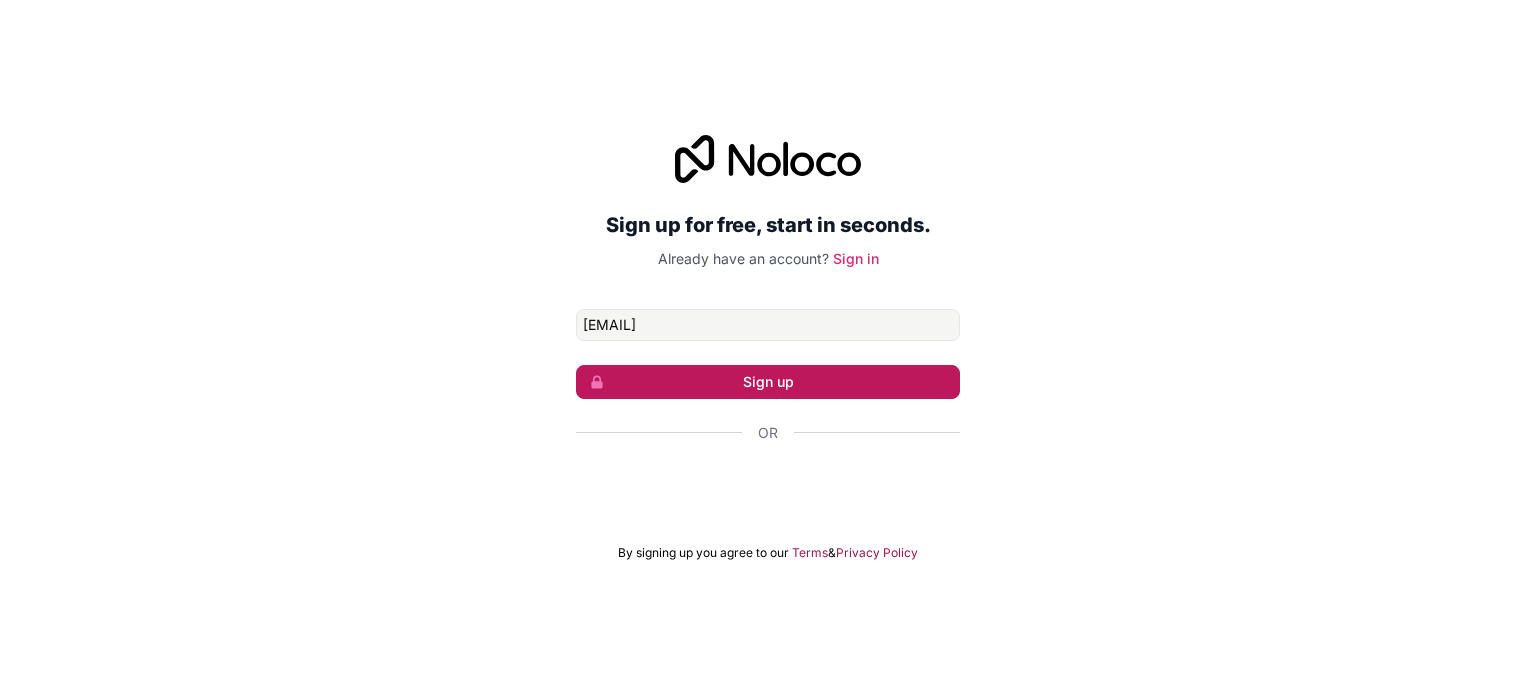 click on "Sign up" at bounding box center (768, 382) 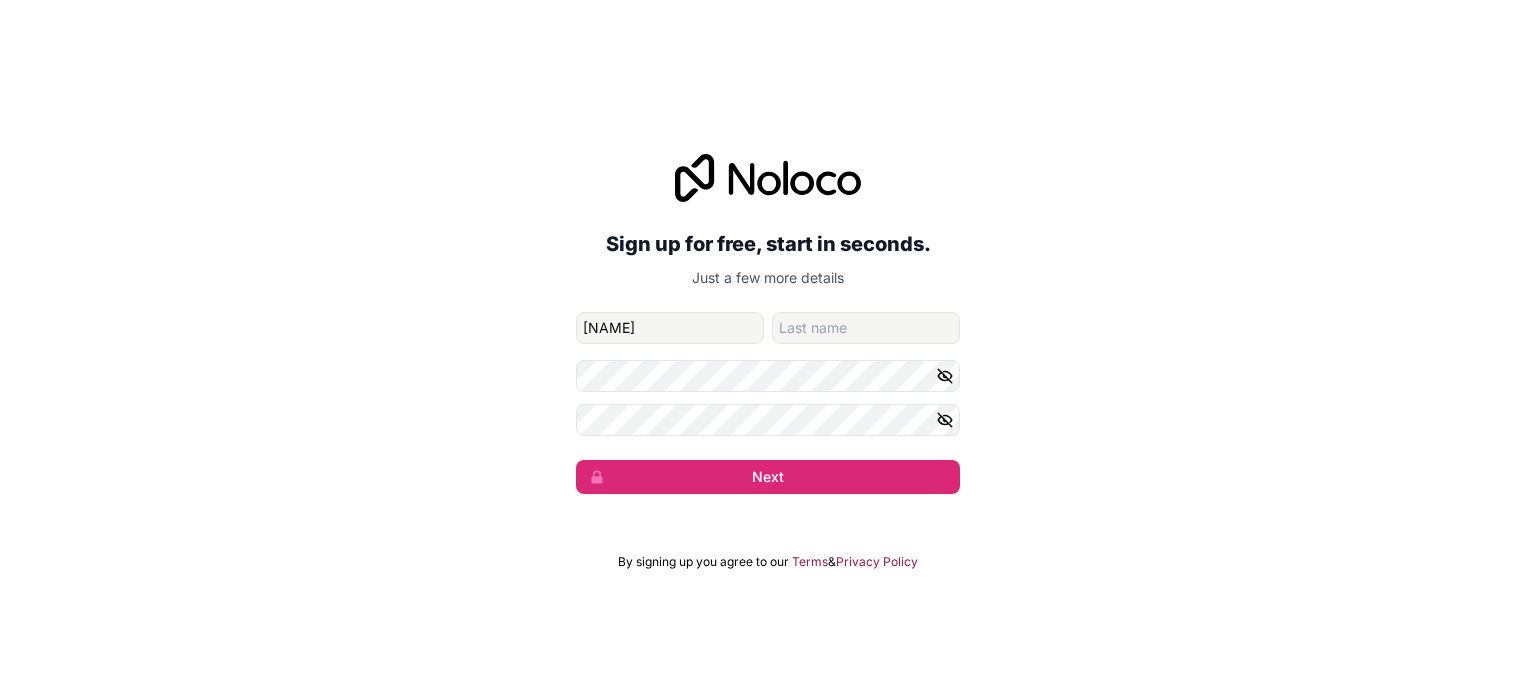 type on "[NAME]" 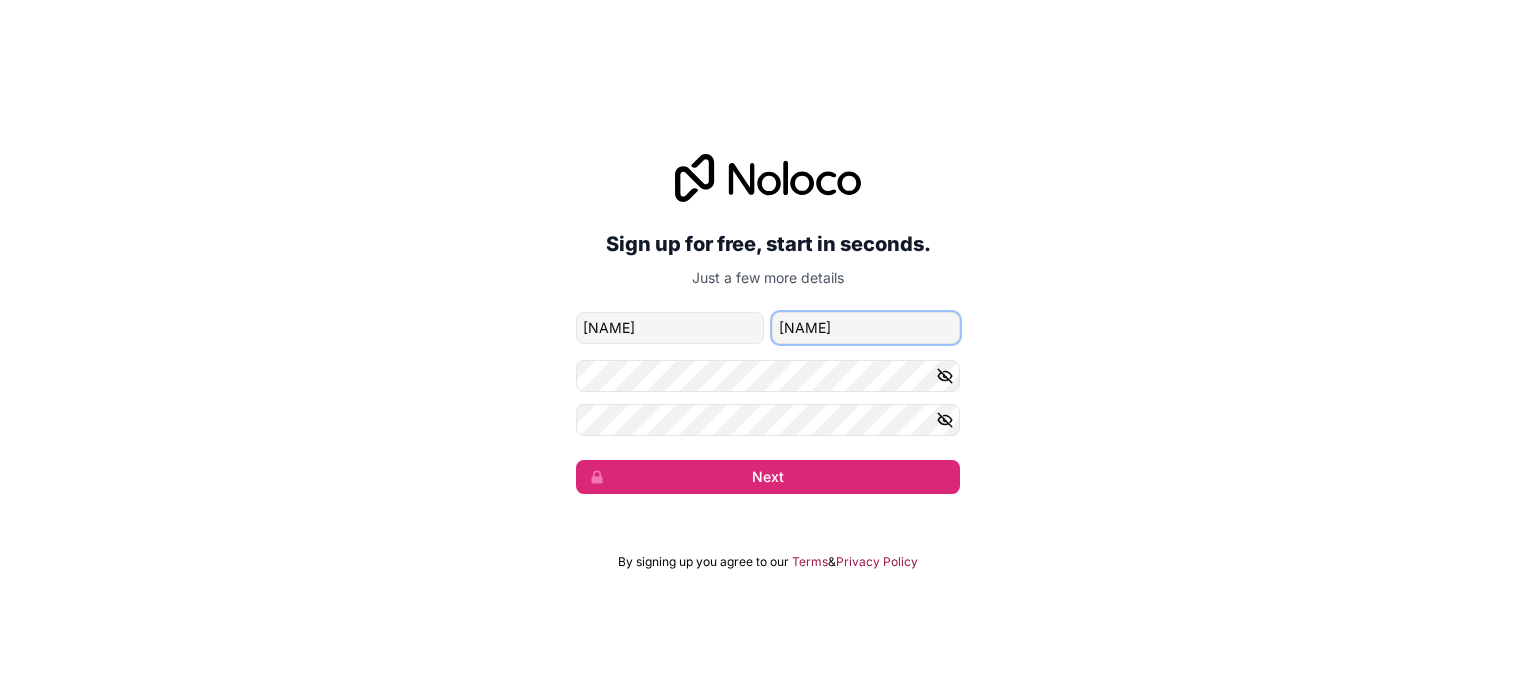 type on "[NAME]" 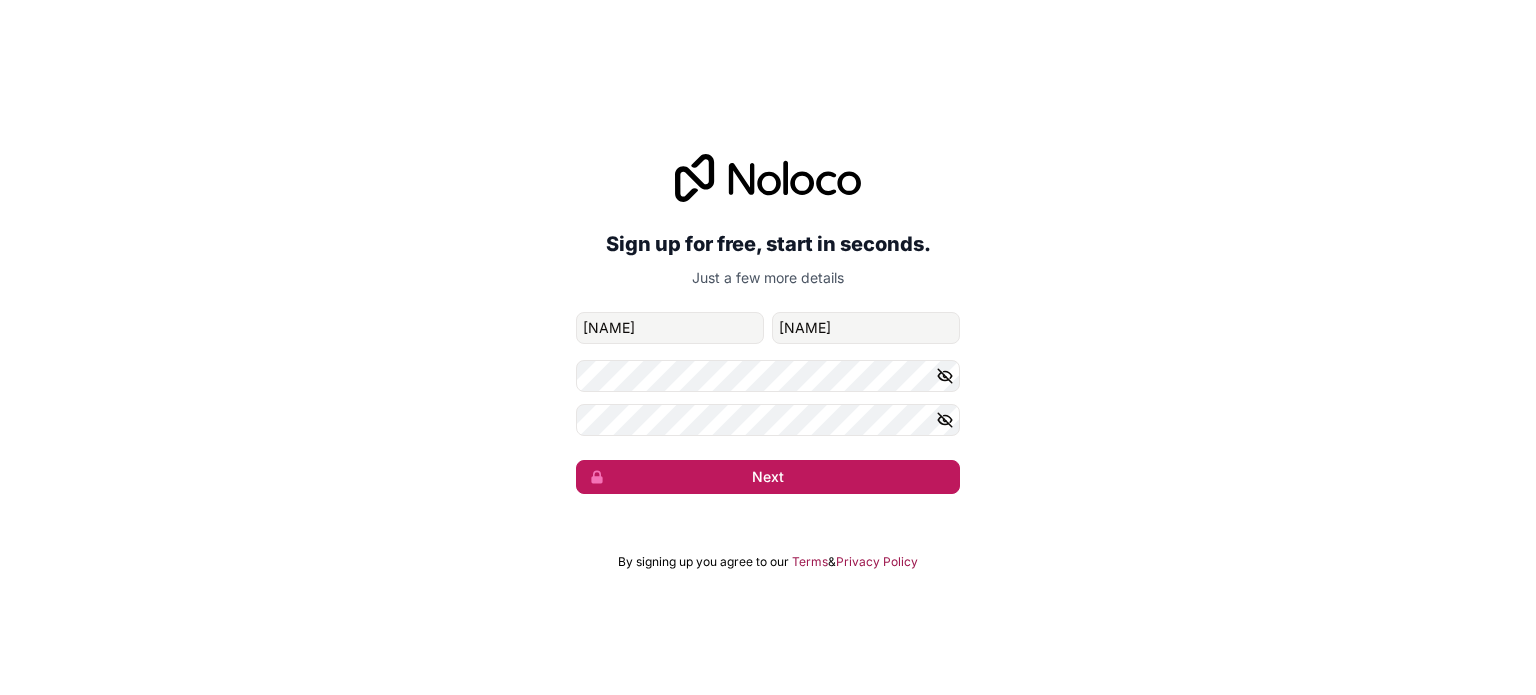 click on "Next" at bounding box center [768, 477] 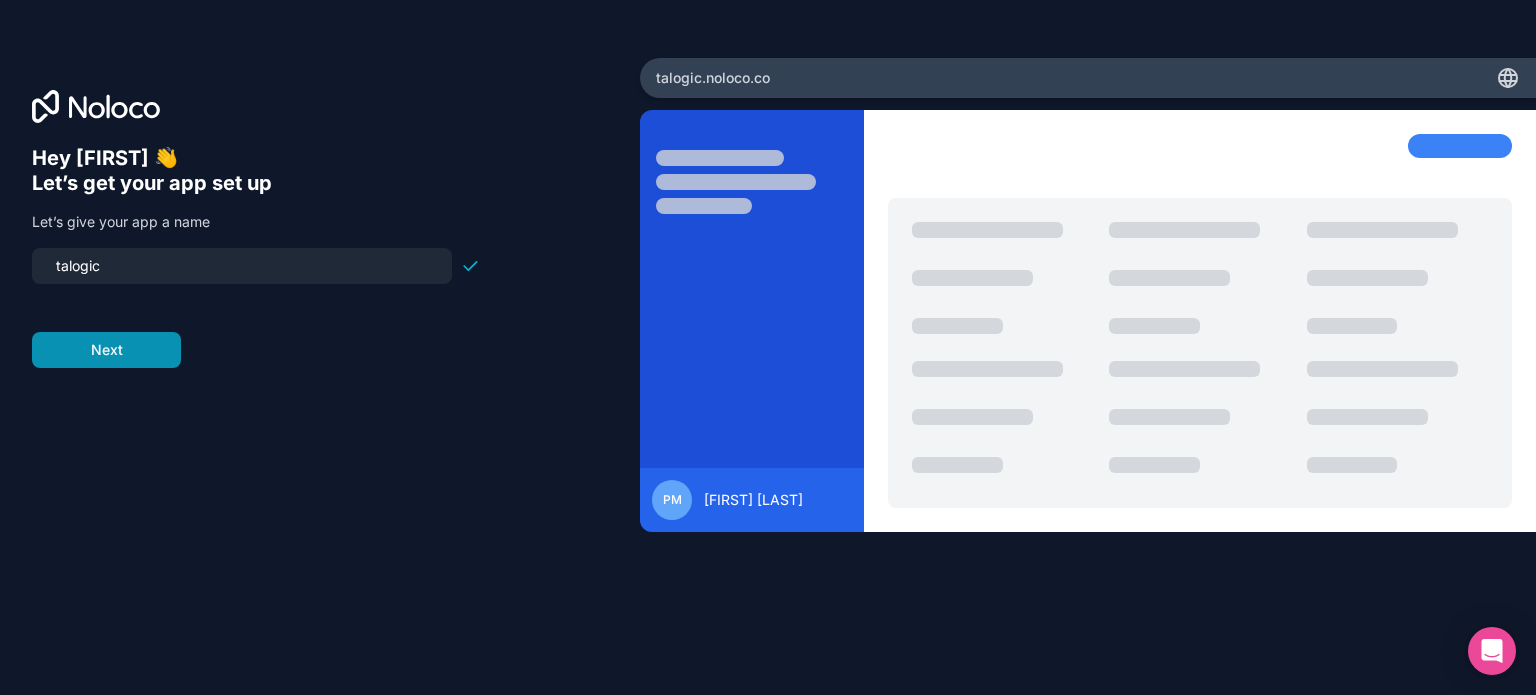 click on "Next" at bounding box center [106, 350] 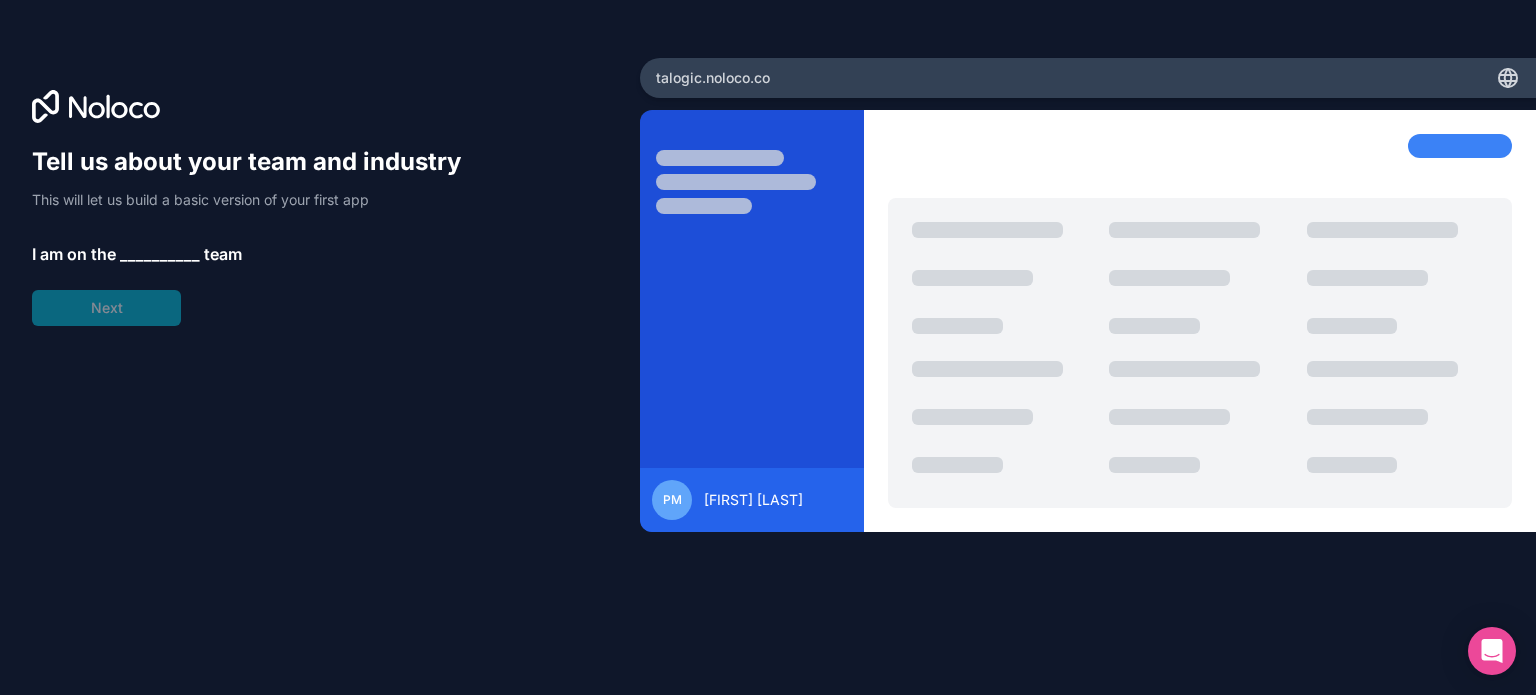 click on "__________" at bounding box center [160, 254] 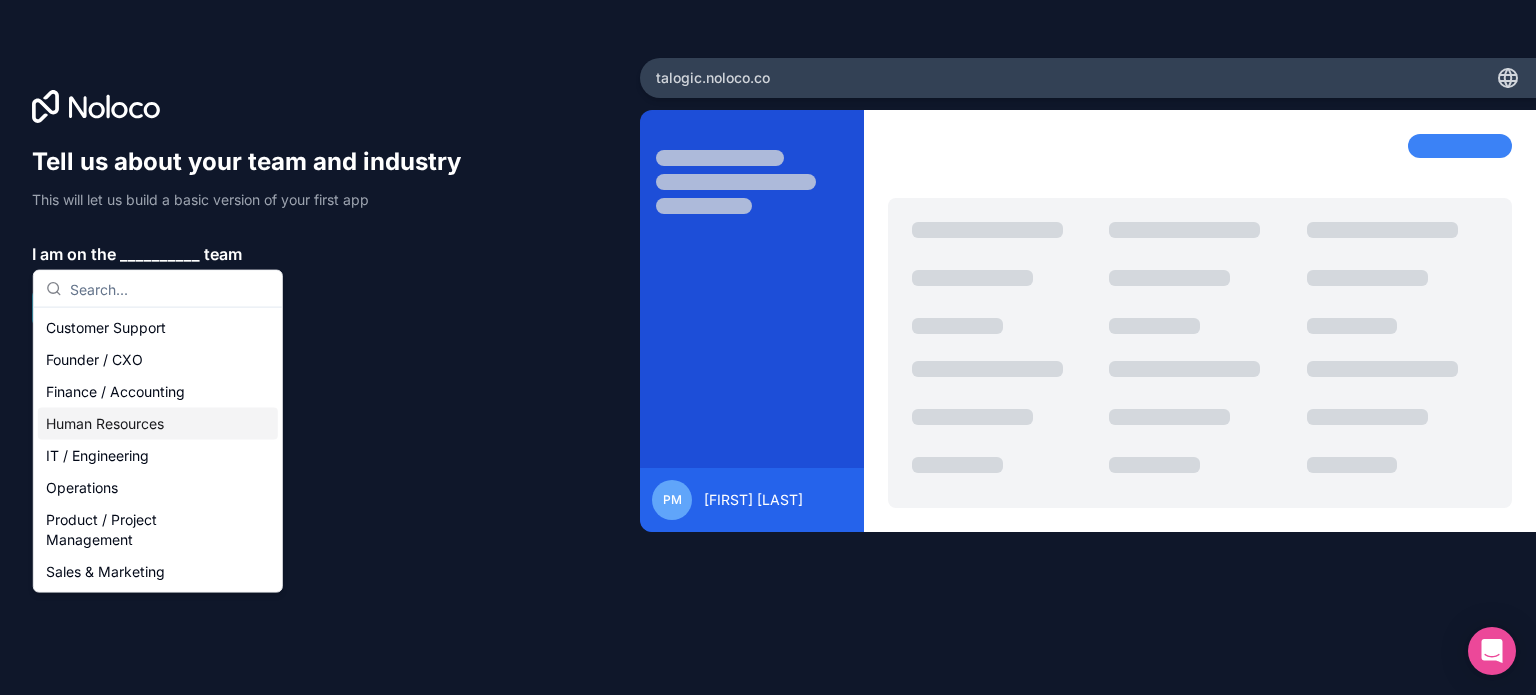 click on "Human Resources" at bounding box center (158, 424) 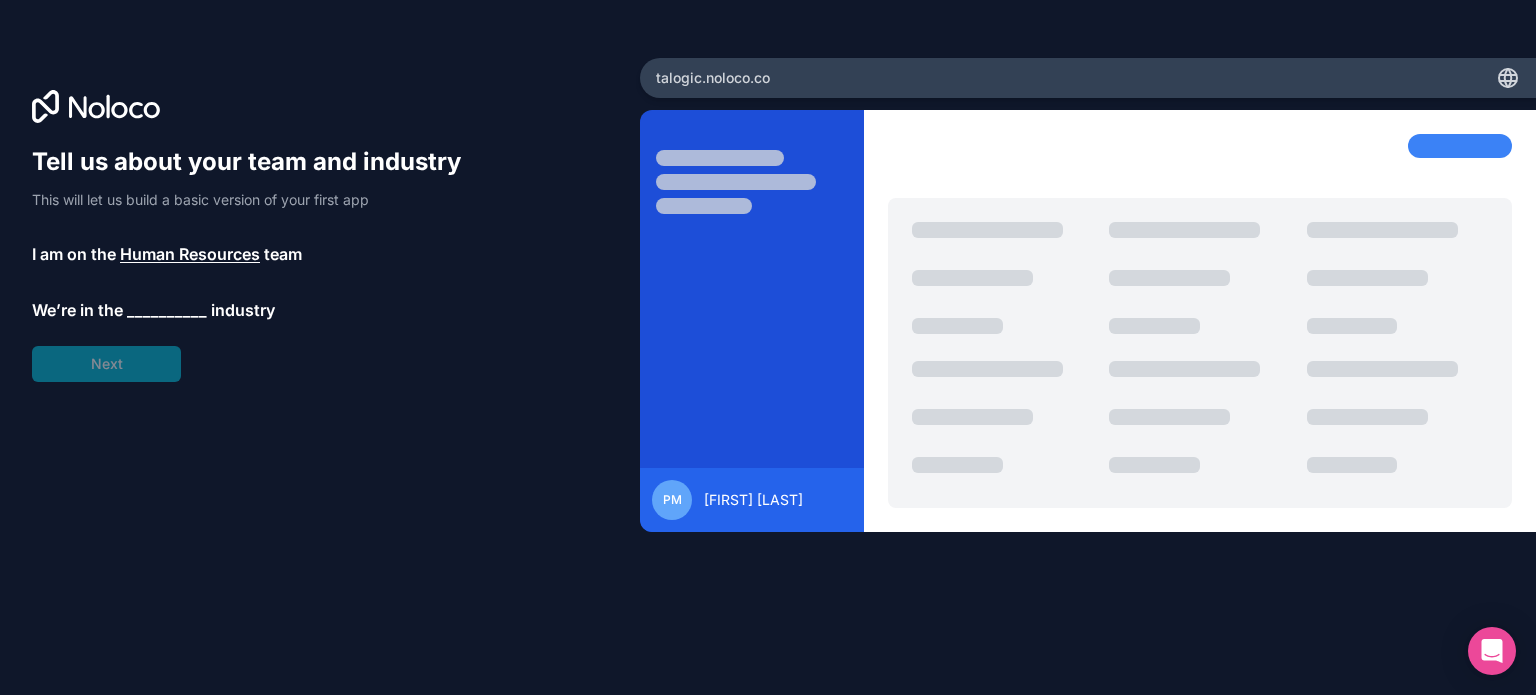 click on "__________" at bounding box center [167, 310] 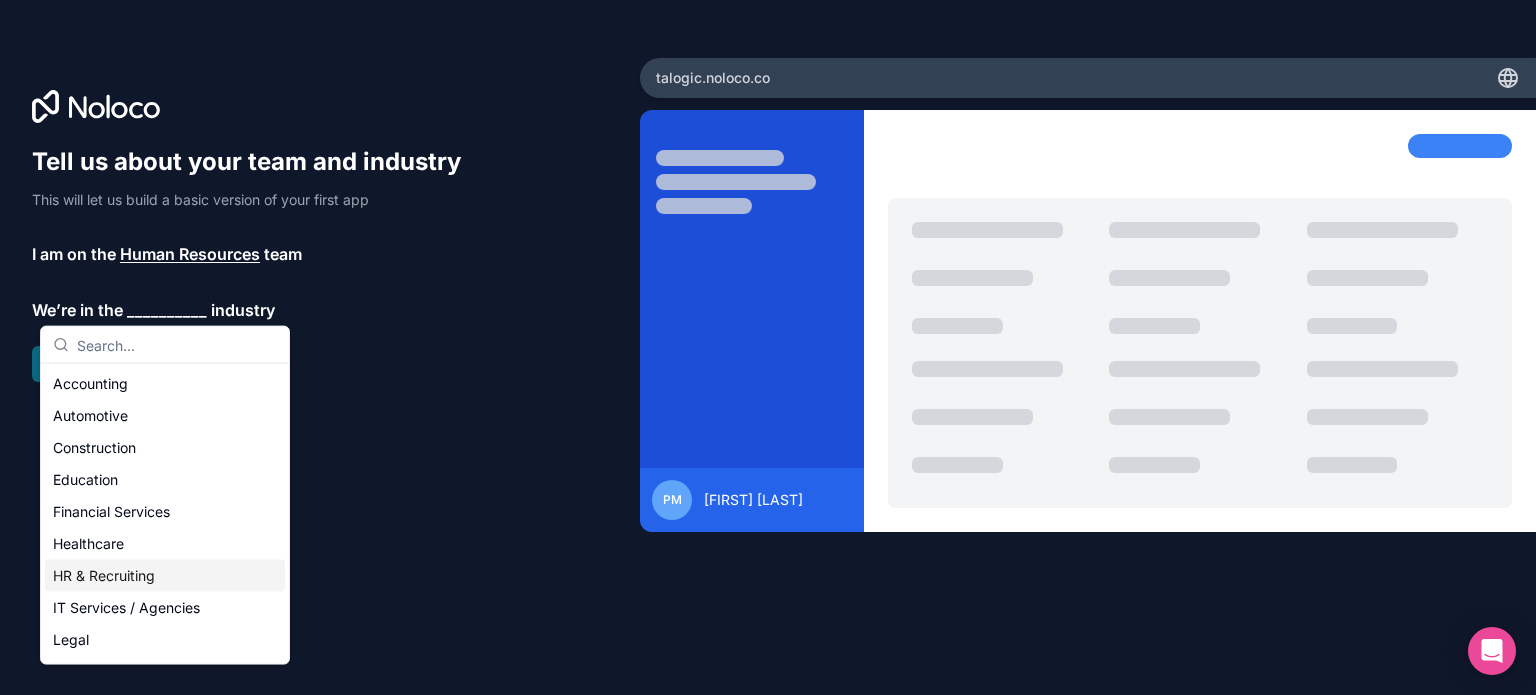 click on "HR & Recruiting" at bounding box center [165, 576] 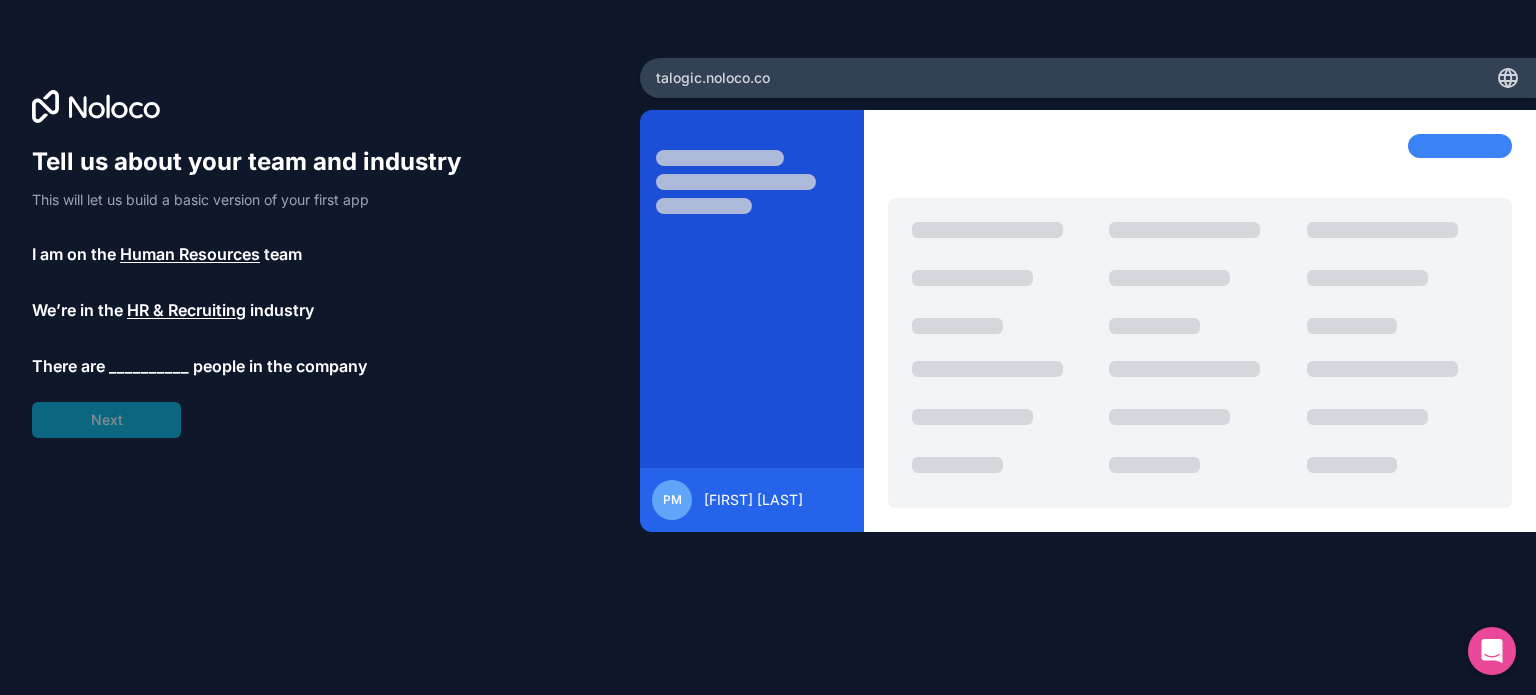 click on "__________" at bounding box center [149, 366] 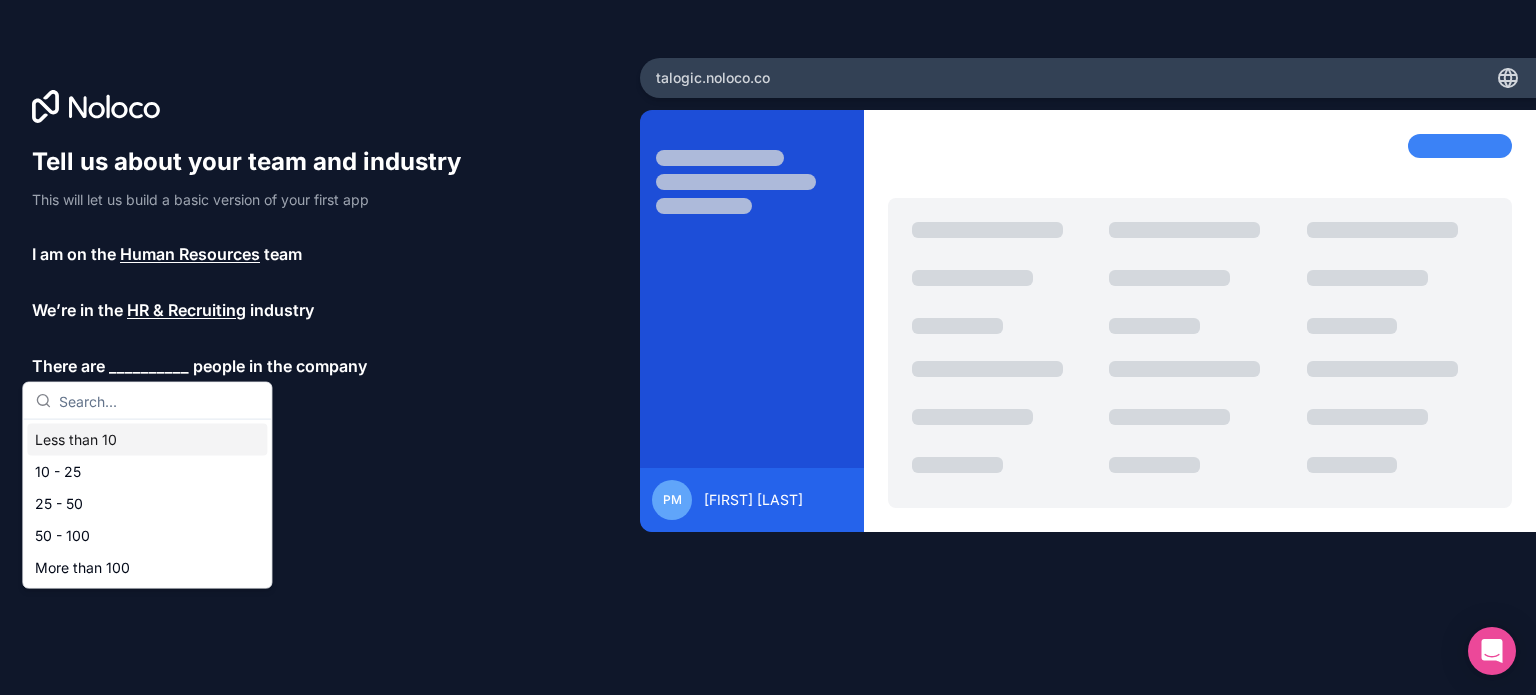 click on "Less than 10" at bounding box center (147, 440) 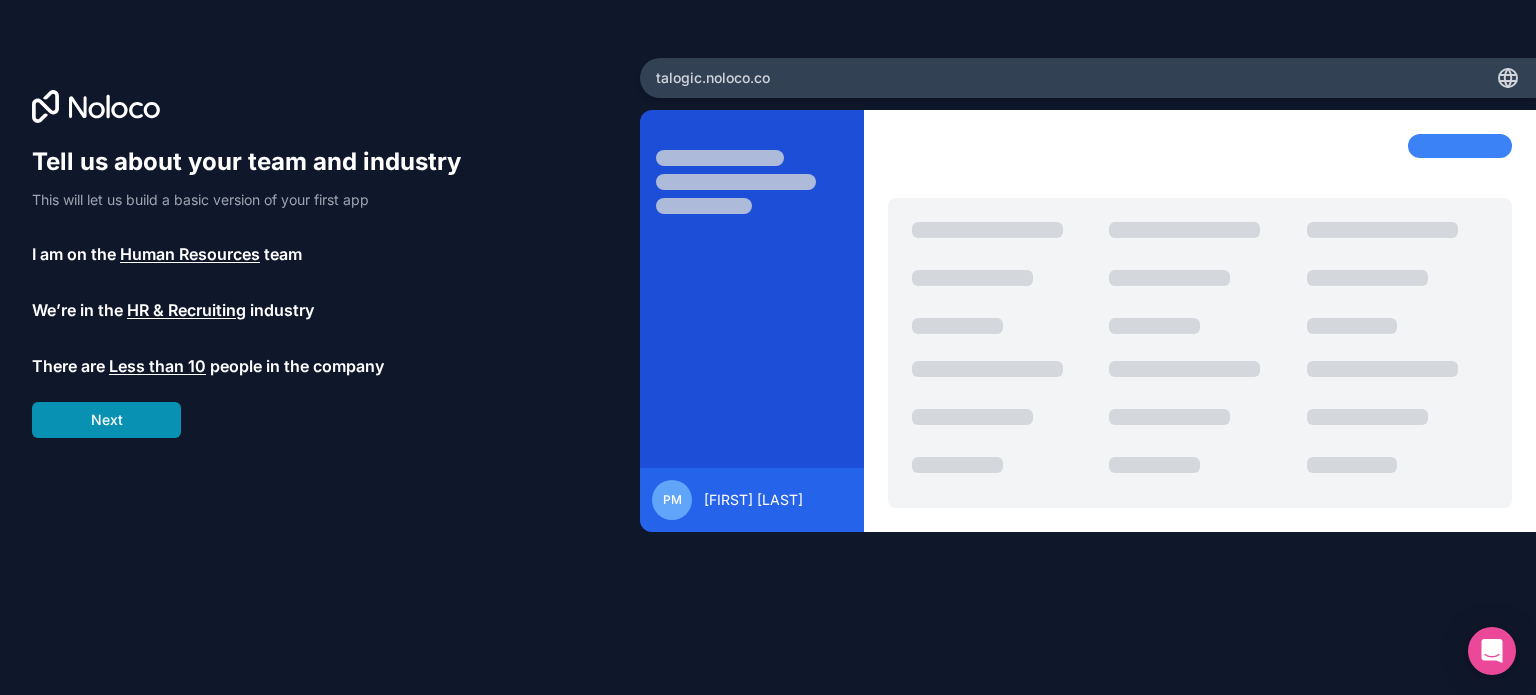 click on "Next" at bounding box center (106, 420) 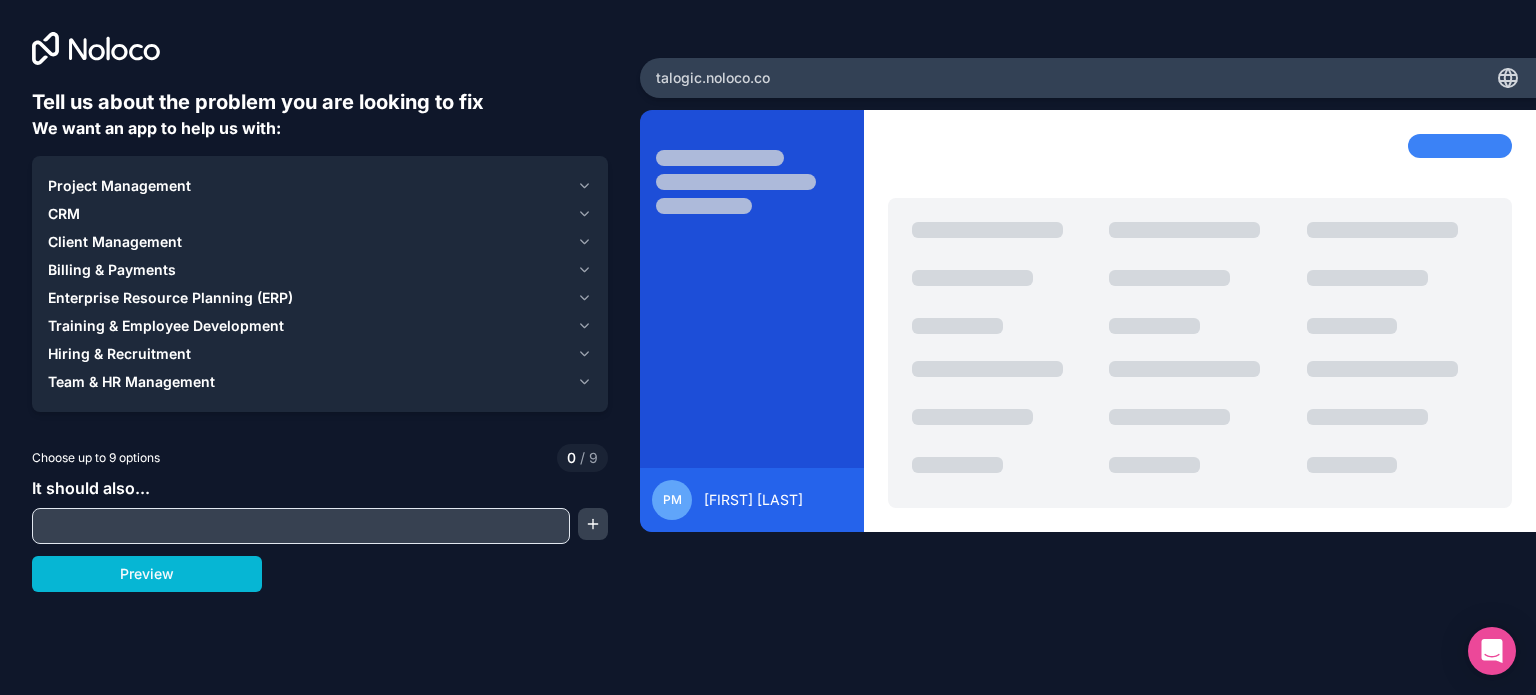 click on "Hiring & Recruitment" at bounding box center (119, 354) 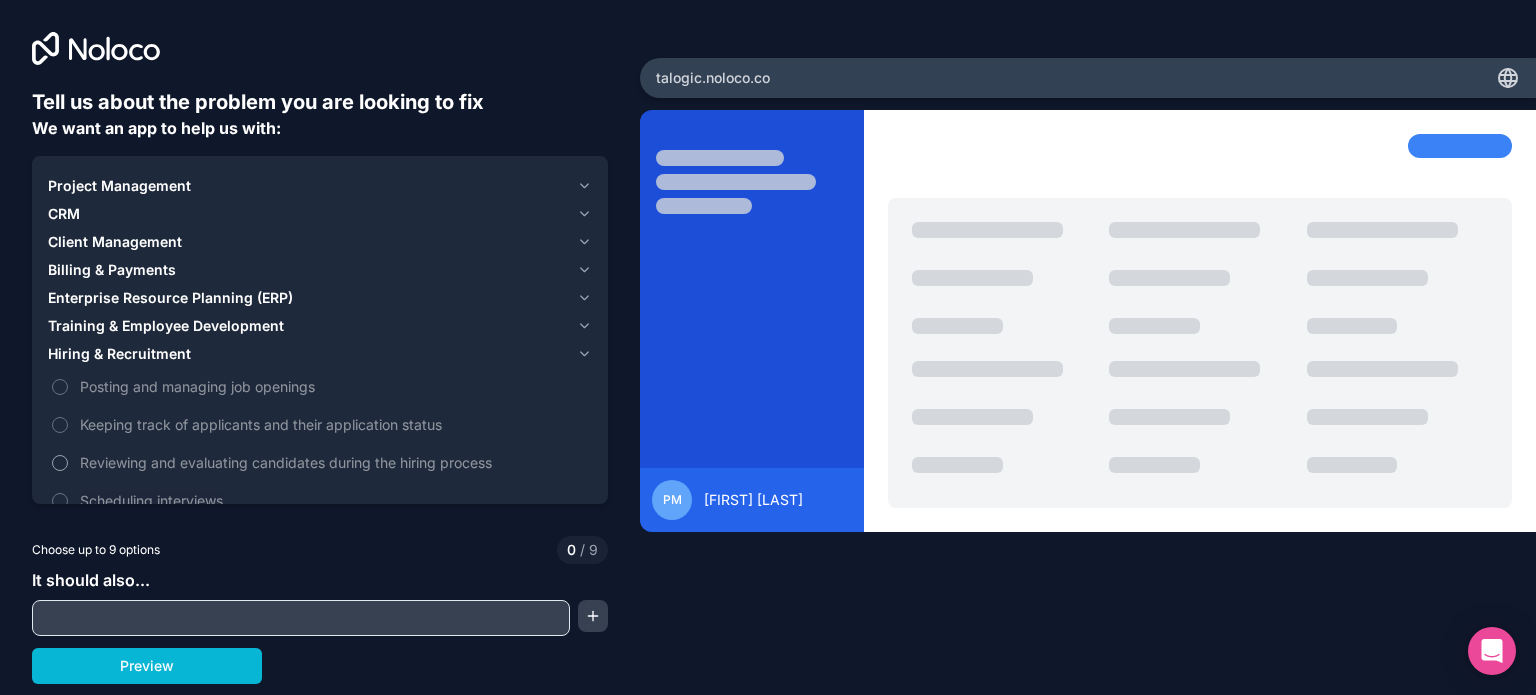 click on "Reviewing and evaluating candidates during the hiring process" at bounding box center (334, 462) 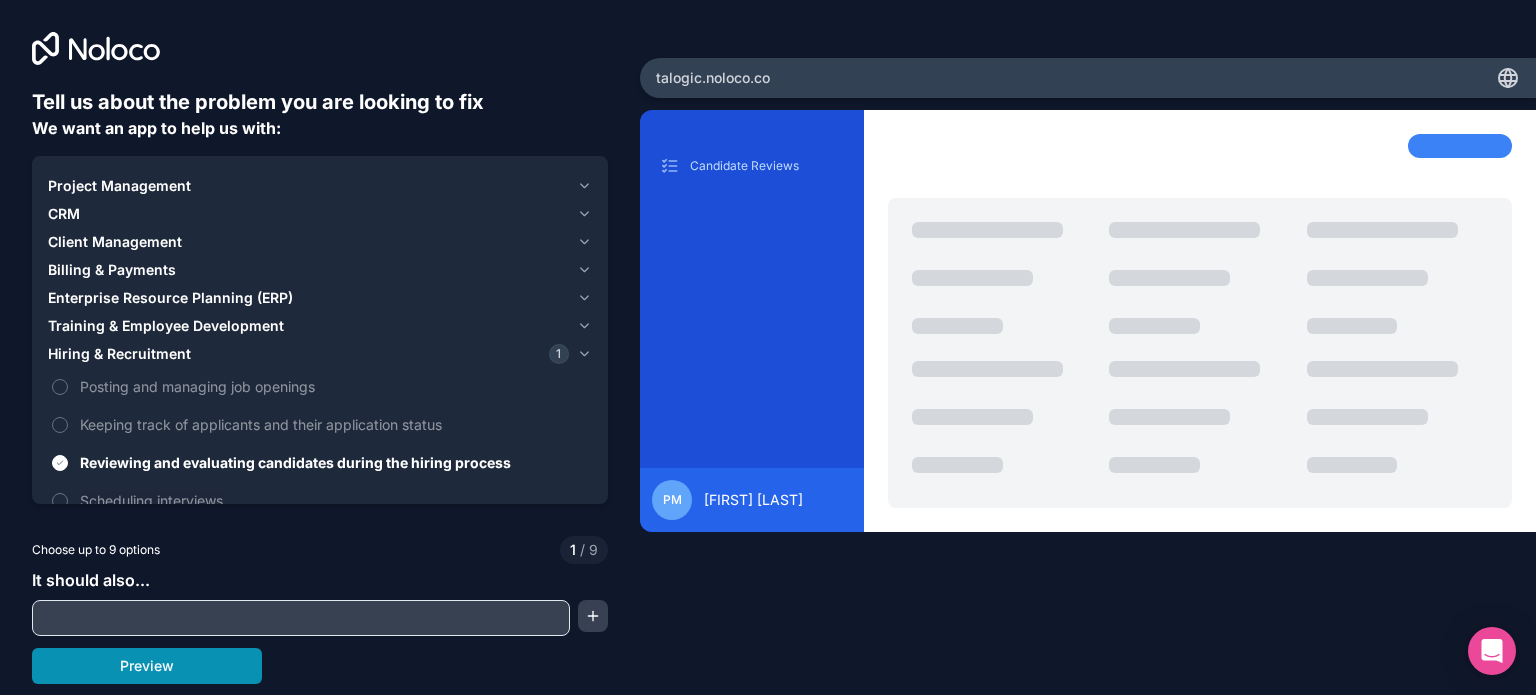 click on "Preview" at bounding box center (147, 666) 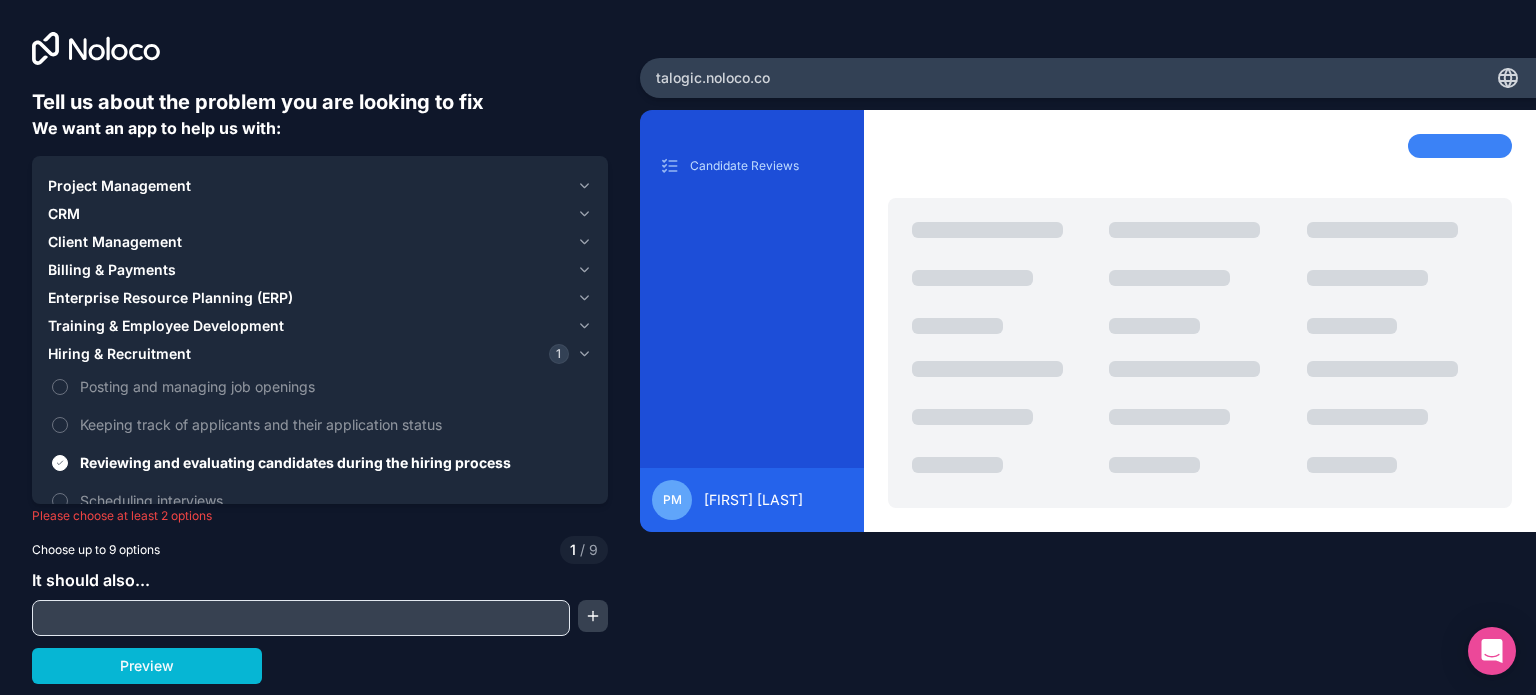 click on "Choose up to 9 options 1 / 9" at bounding box center [320, 550] 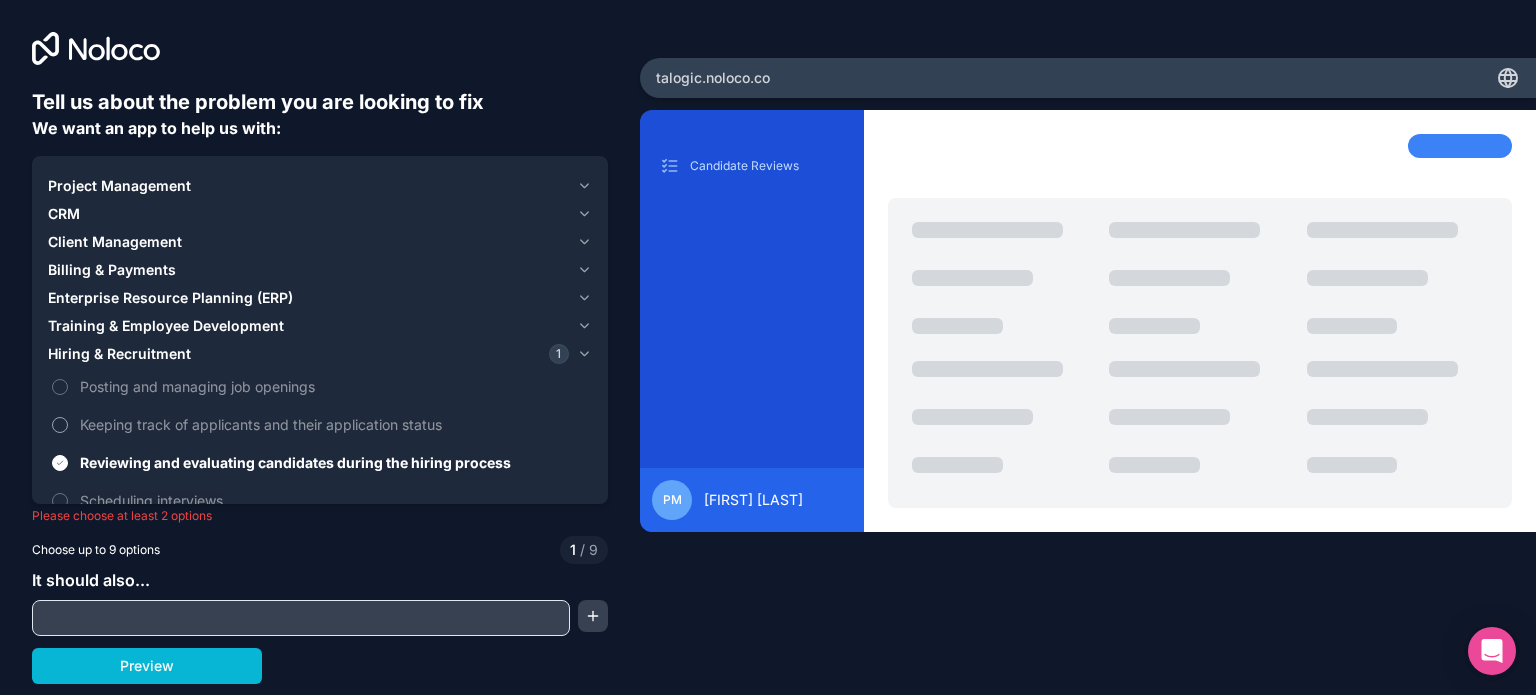 click on "Keeping track of applicants and their application status" at bounding box center (334, 424) 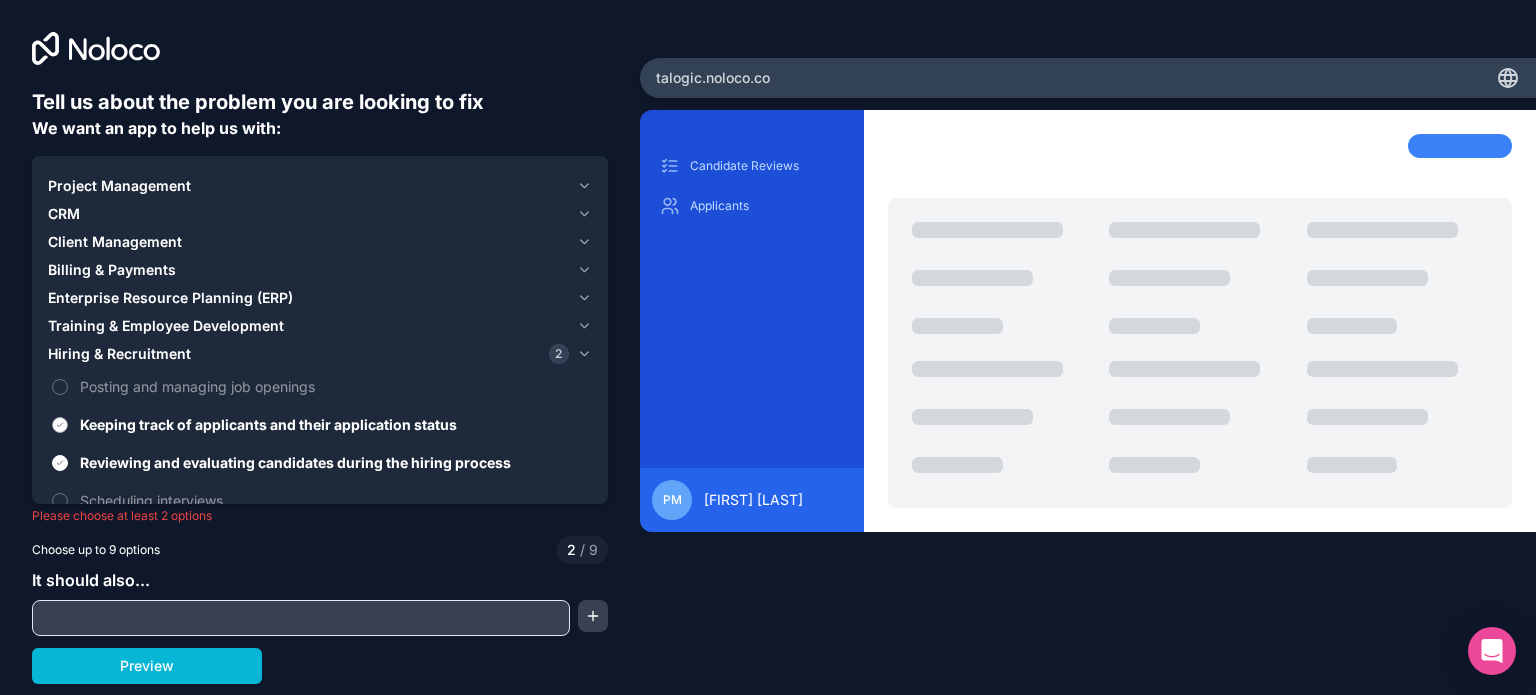 click on "Keeping track of applicants and their application status" at bounding box center [334, 424] 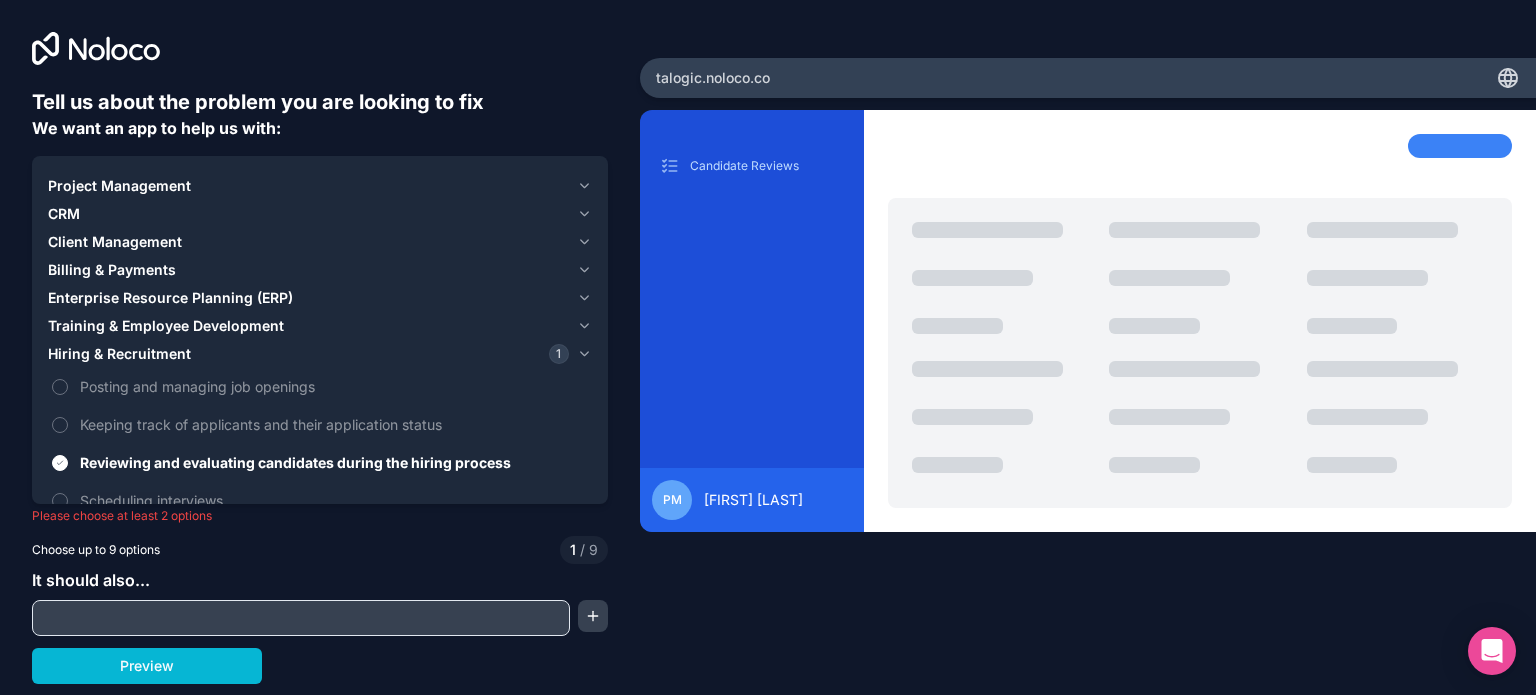 click on "Tell us about the problem you are looking to fix We want an app to help us with: Project Management CRM Client Management Billing & Payments Enterprise Resource Planning (ERP) Training & Employee Development Hiring & Recruitment 1 Posting and managing job openings Keeping track of applicants and their application status Reviewing and evaluating candidates during the hiring process Scheduling interviews Team & HR Management Please choose at least 2 options Choose up to 9 options 1 / 9 It should also... Preview" at bounding box center (320, 386) 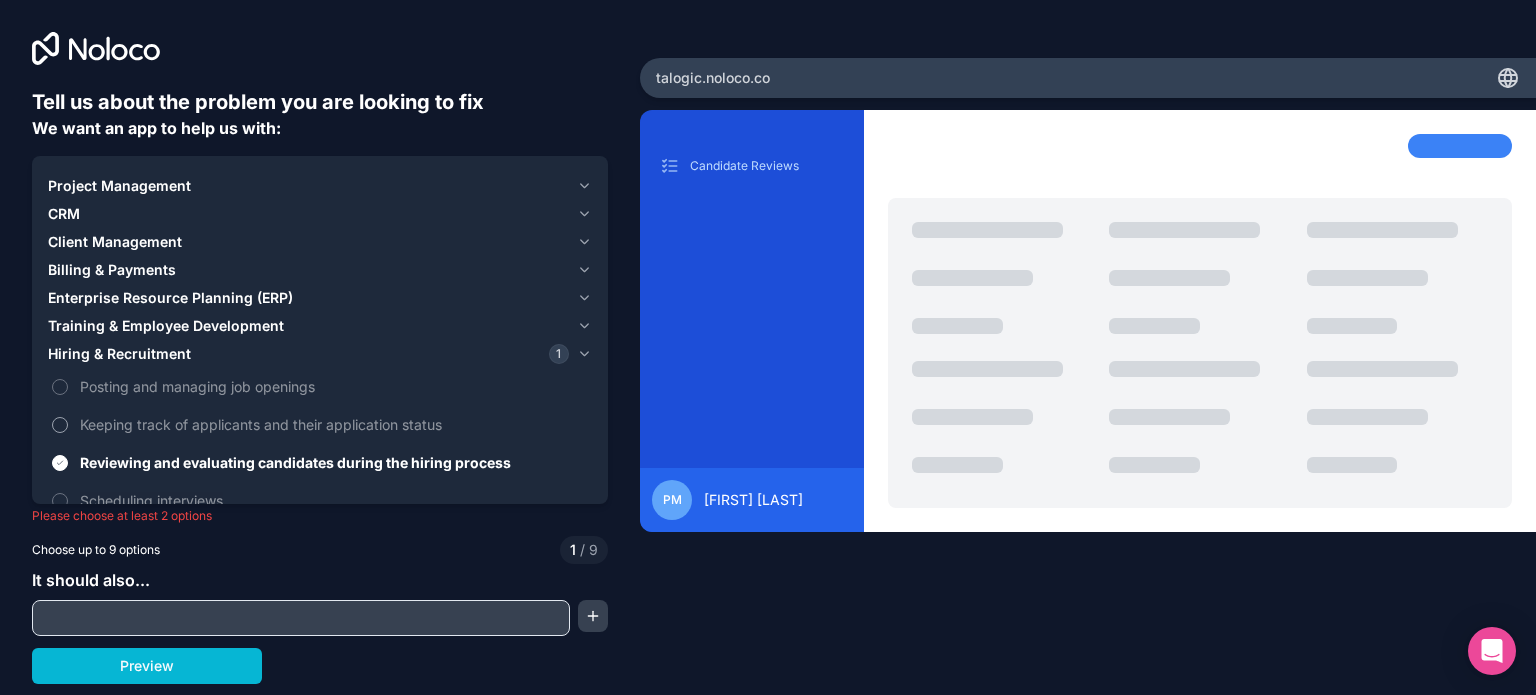 click on "Keeping track of applicants and their application status" at bounding box center [334, 424] 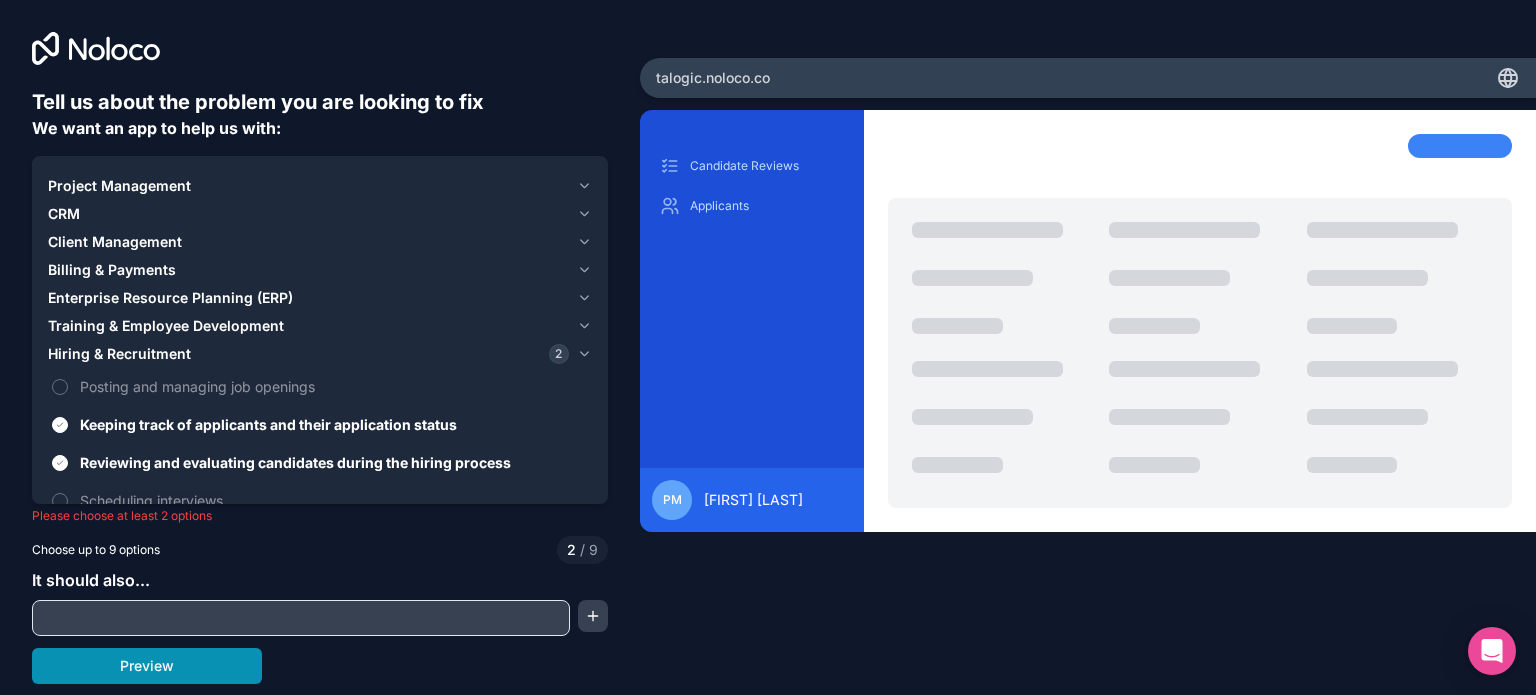 click on "Preview" at bounding box center [147, 666] 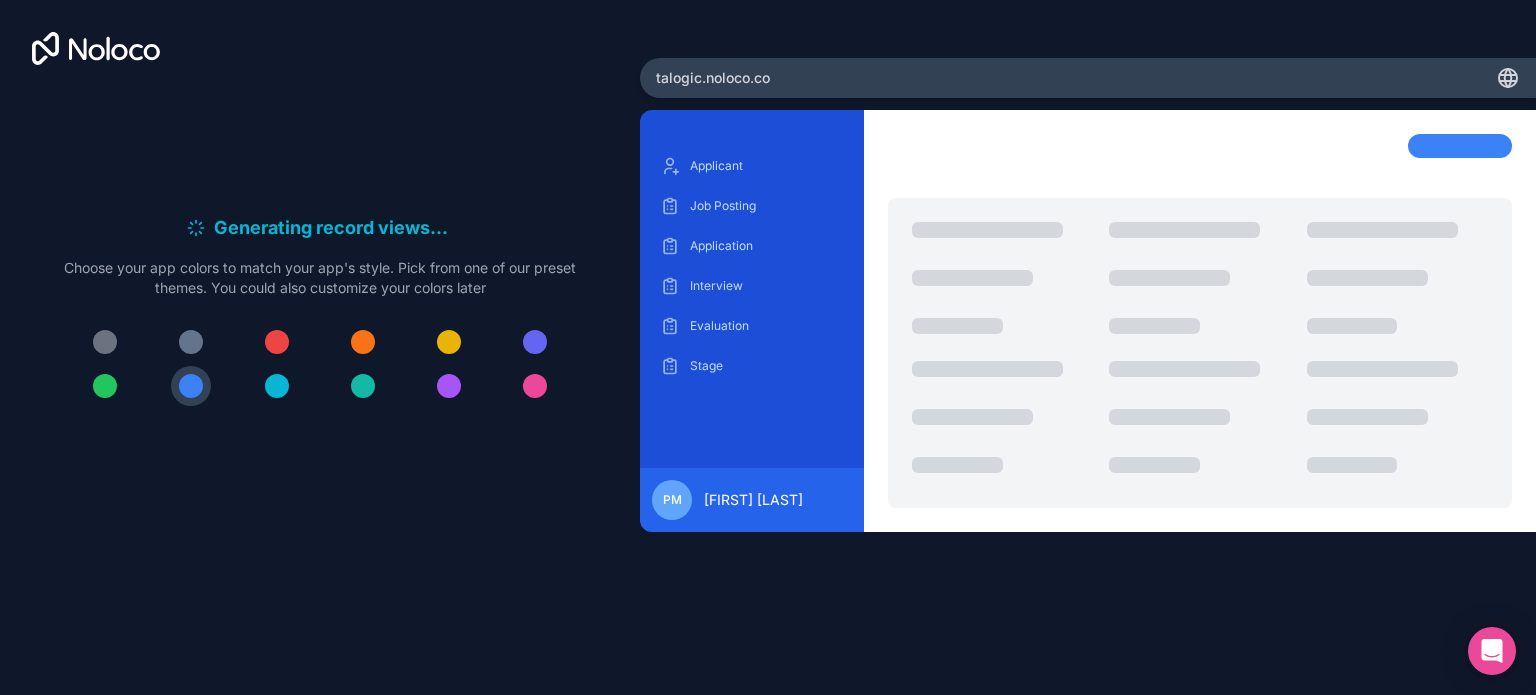 click at bounding box center [449, 386] 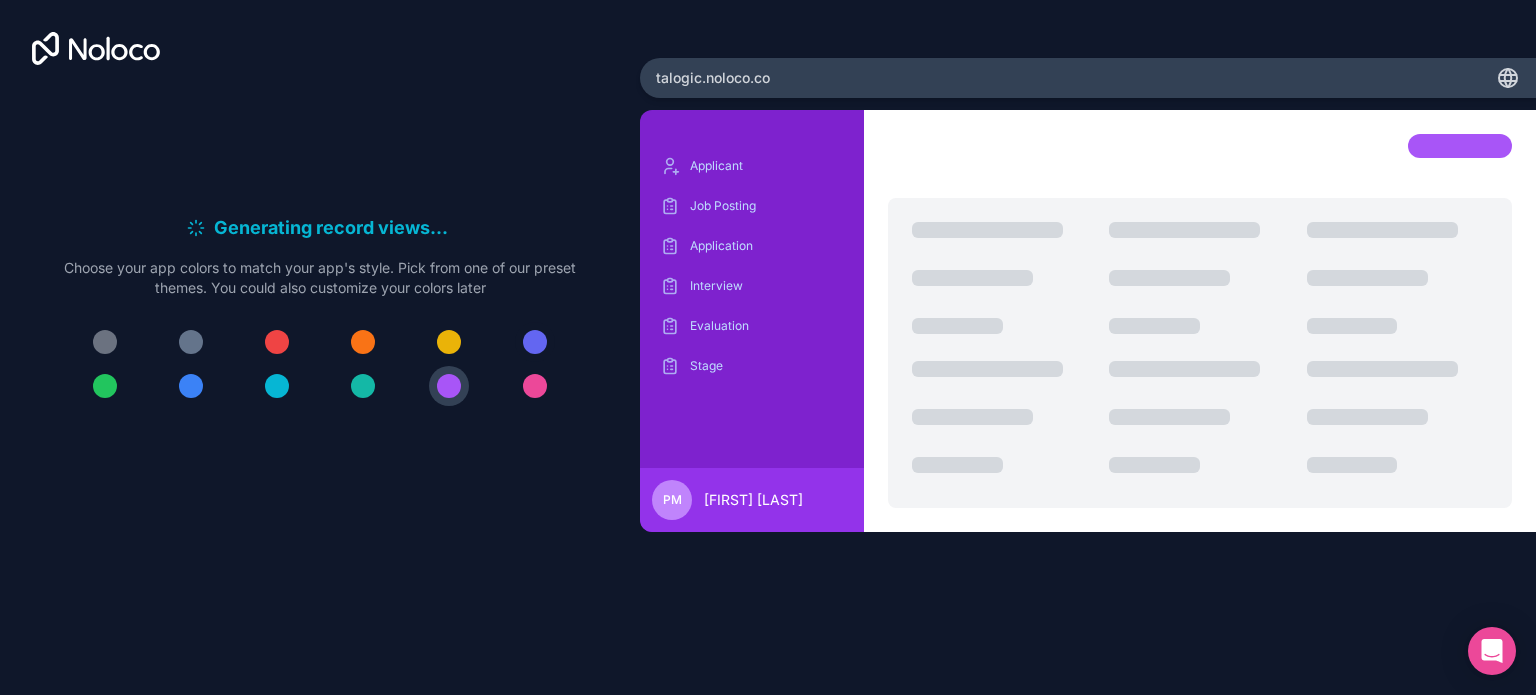 click at bounding box center [535, 342] 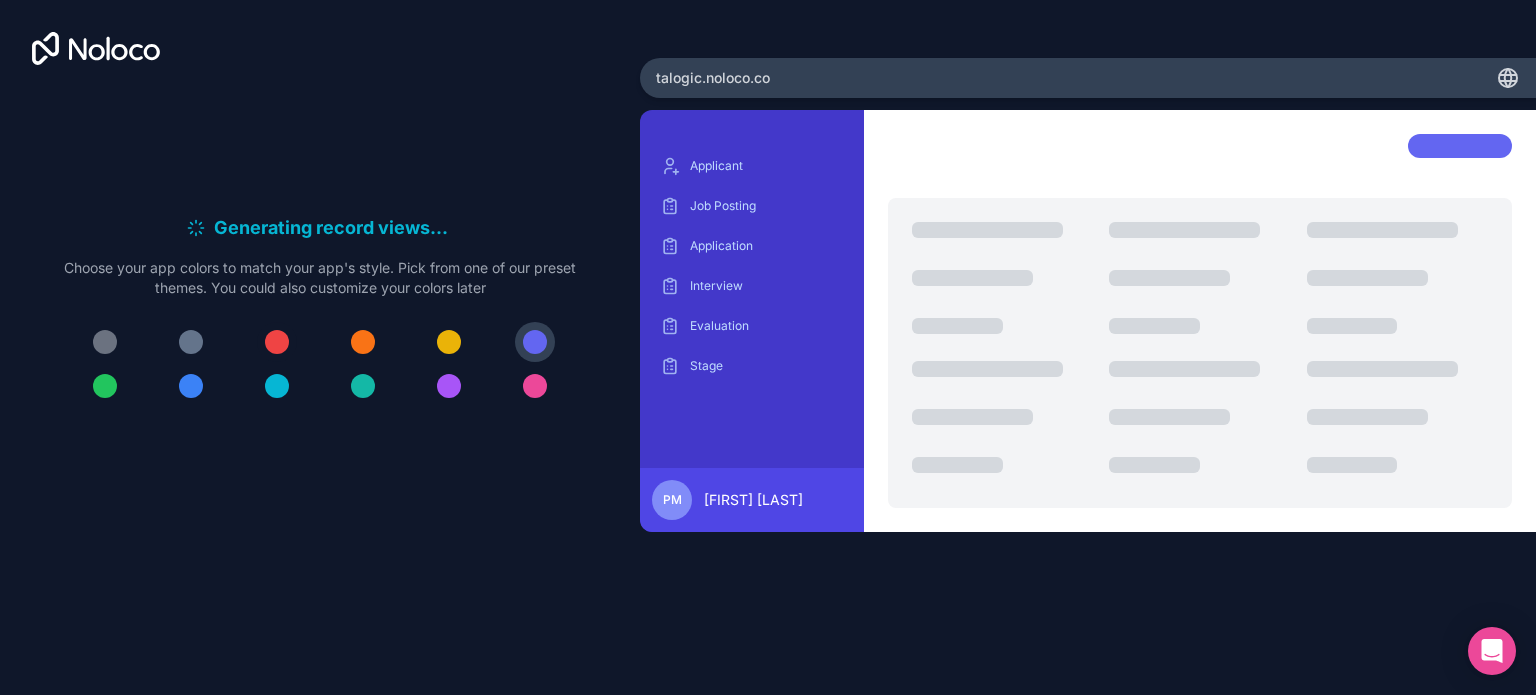 click at bounding box center (277, 342) 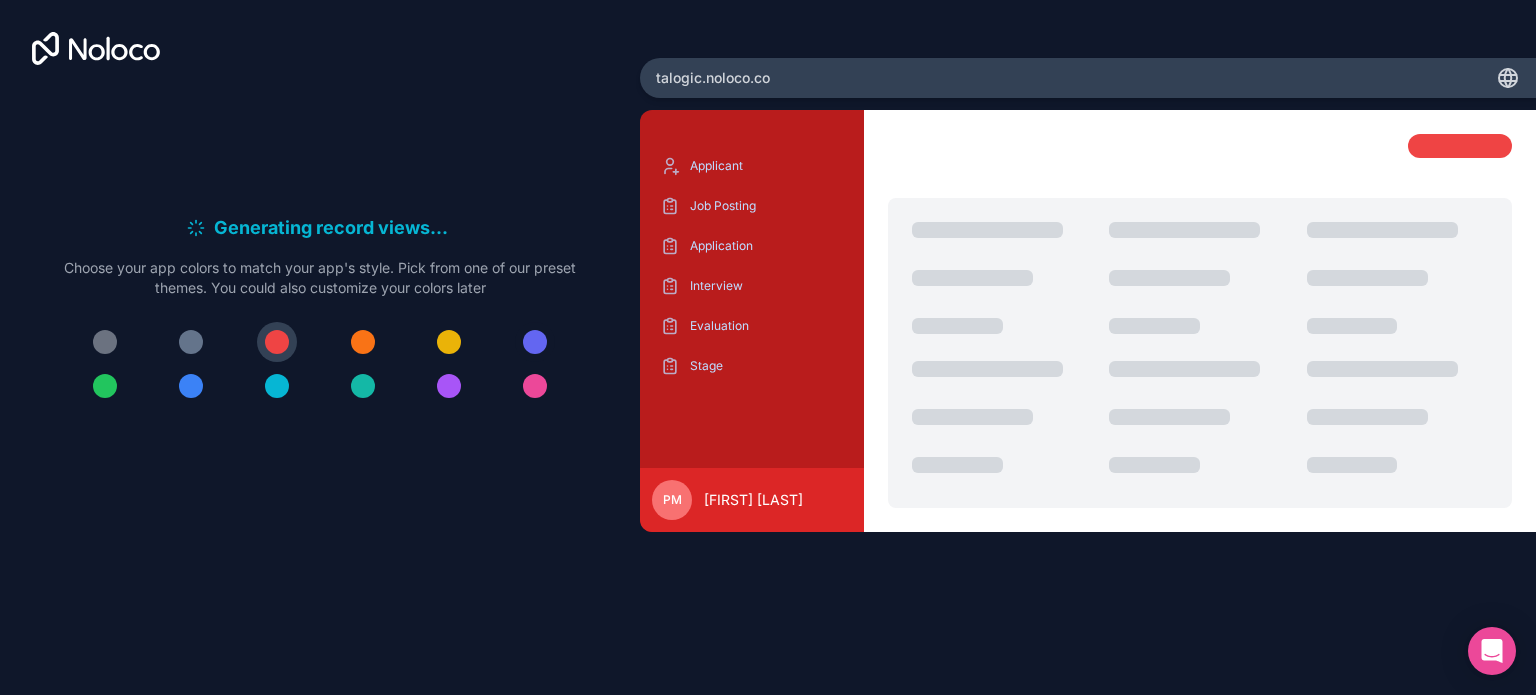 click at bounding box center [535, 342] 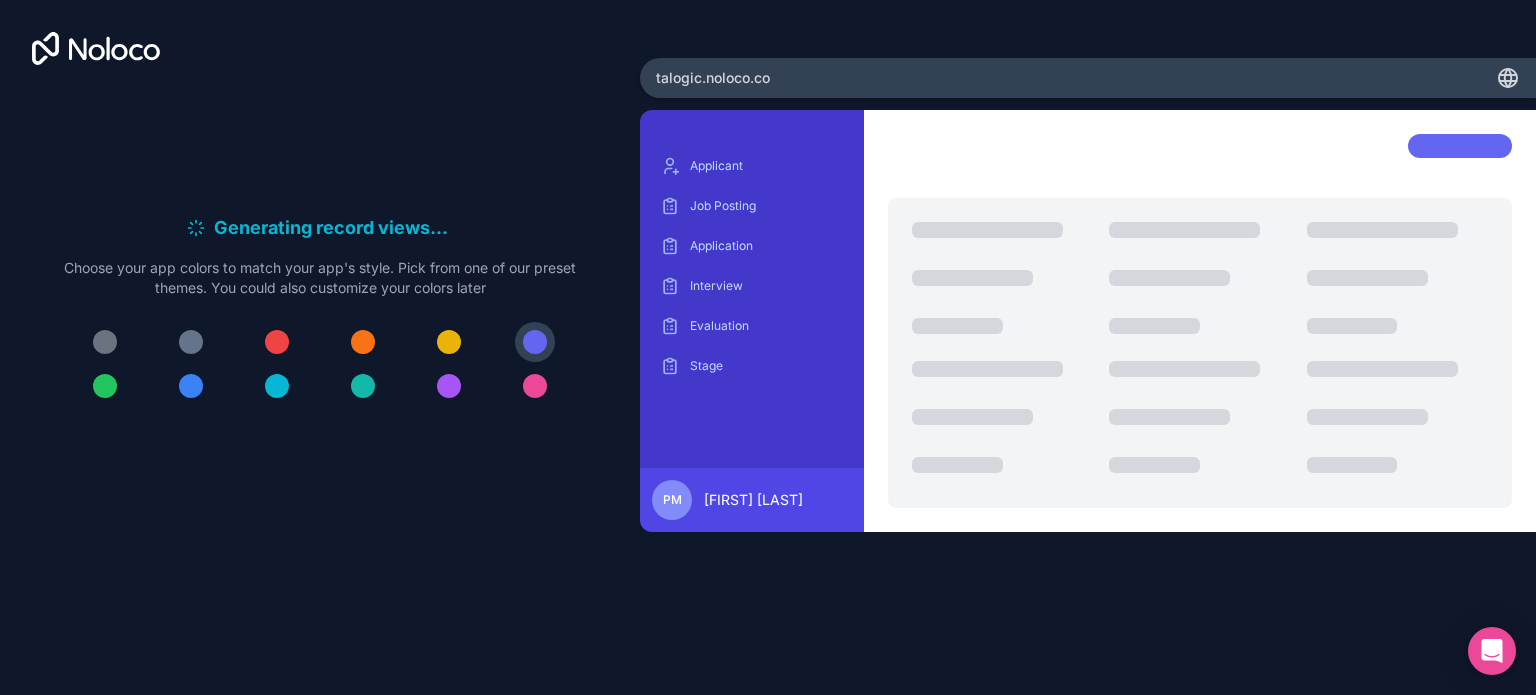 click on "Generating record views . . . Meanwhile, let's personalize it! Choose your app colors to match your app's style. Pick from one of our preset themes. You could also customize your colors later" at bounding box center (320, 317) 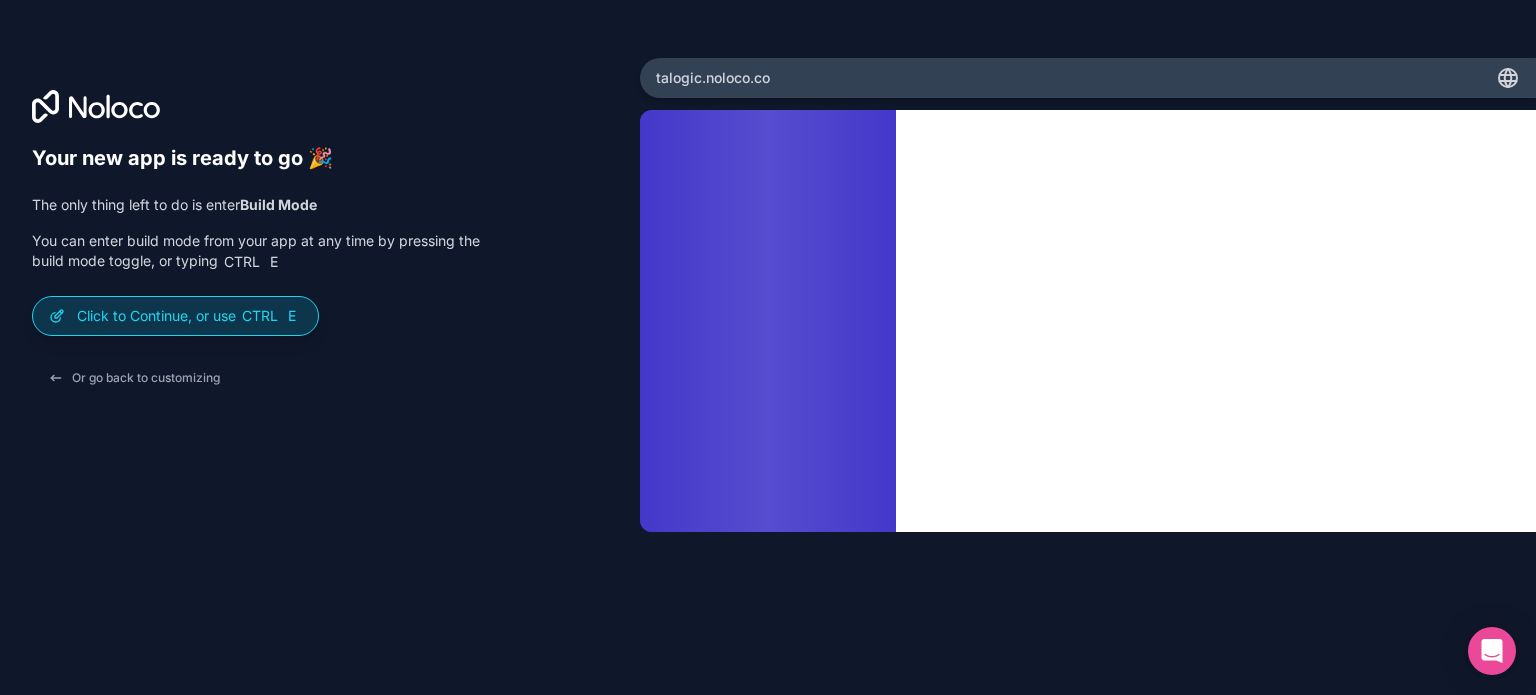 click on "Click to Continue, or use  Ctrl E" at bounding box center [189, 316] 